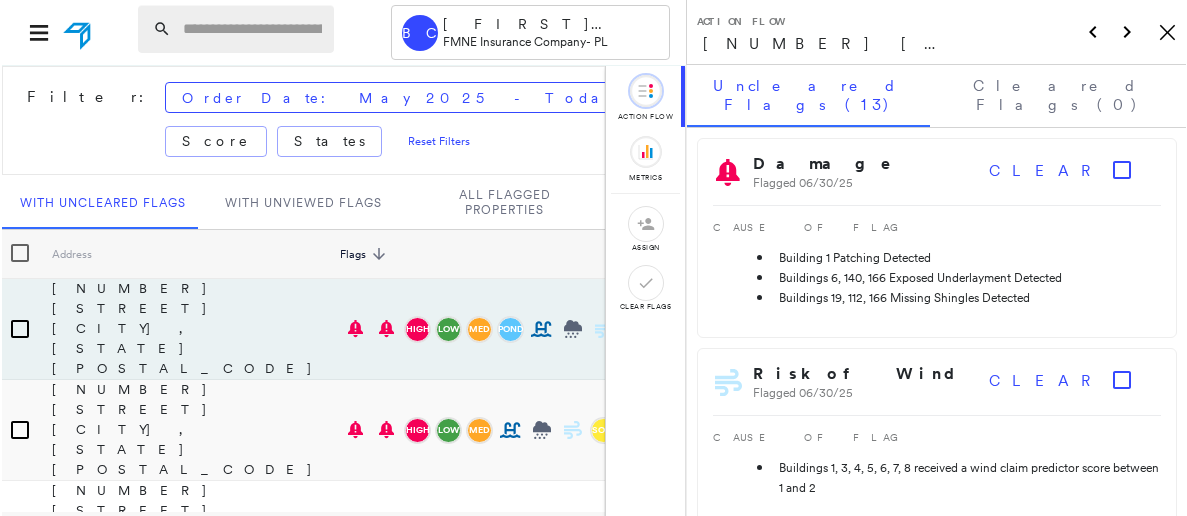 scroll, scrollTop: 0, scrollLeft: 0, axis: both 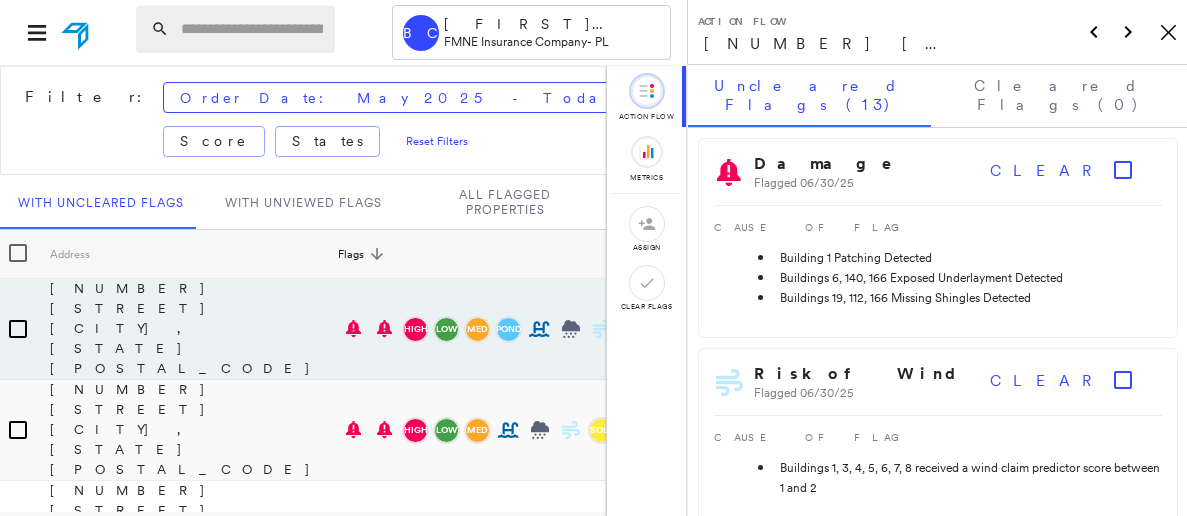 click at bounding box center [252, 29] 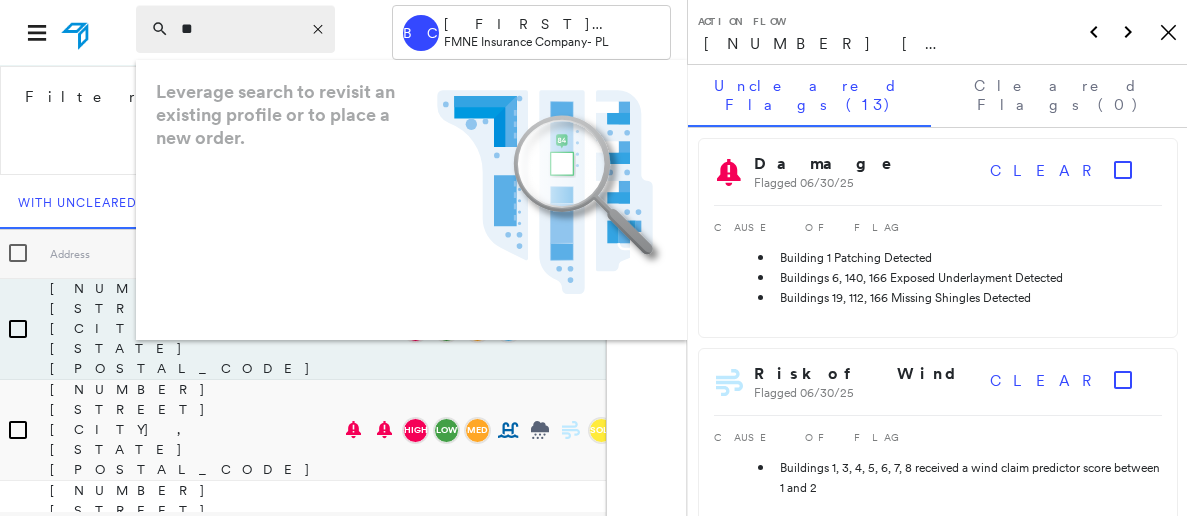 type on "*" 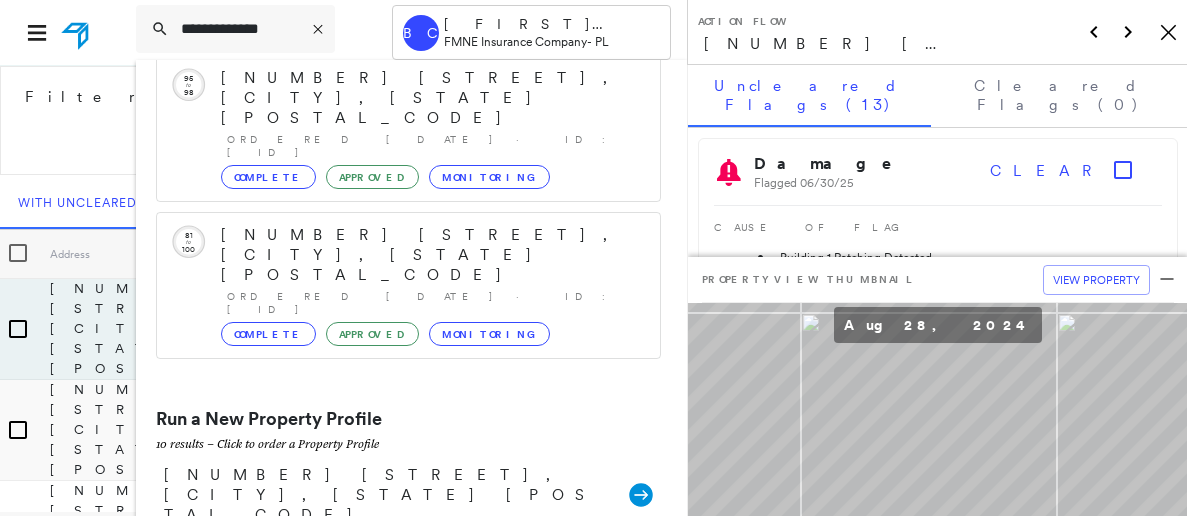 scroll, scrollTop: 0, scrollLeft: 0, axis: both 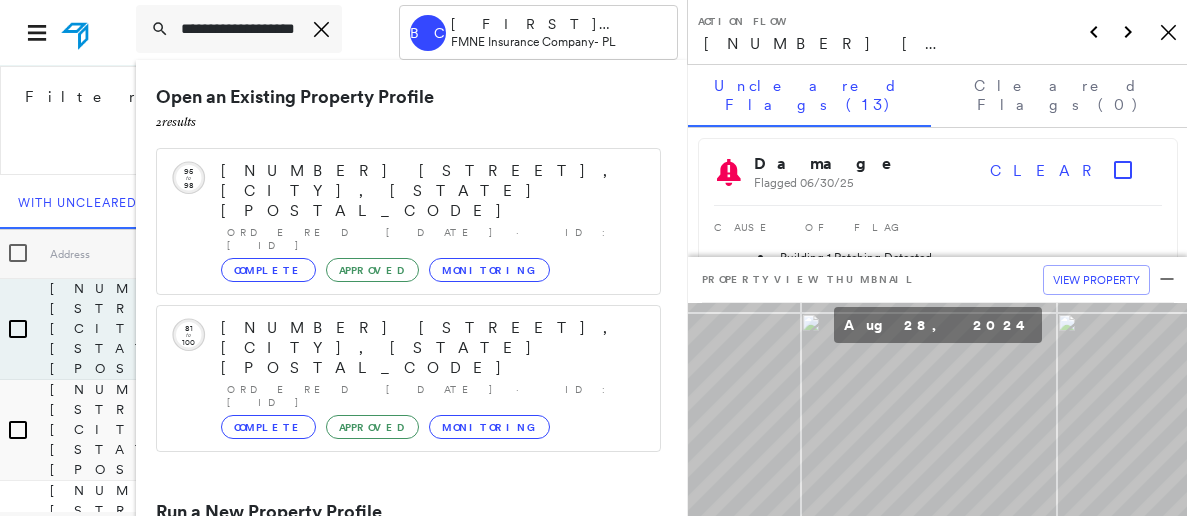 type on "**********" 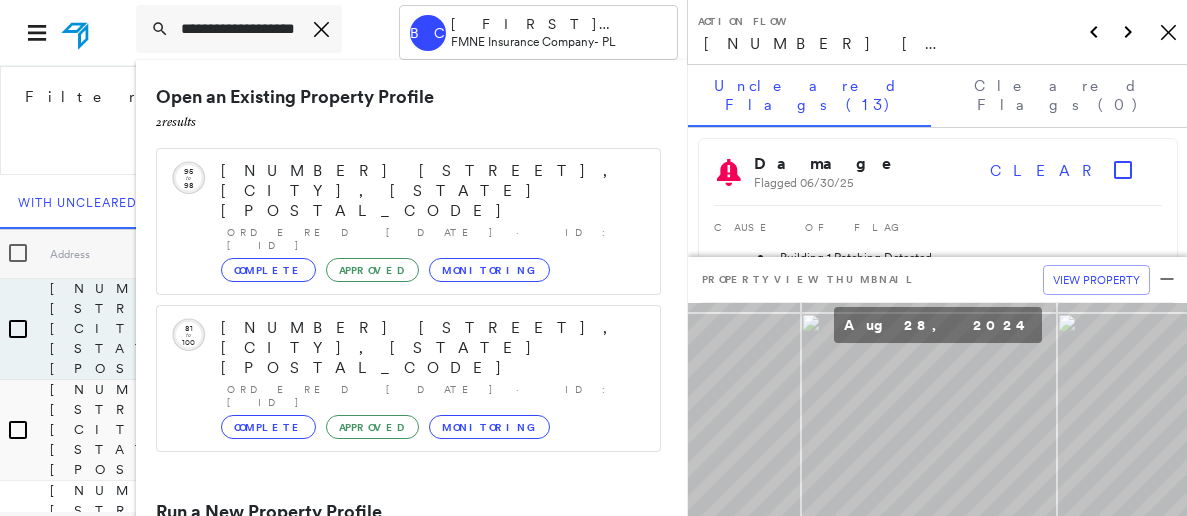 click on "[NUMBER] [STREET], [CITY], [STATE] [POSTAL_CODE] Group Created with Sketch." at bounding box center [408, 588] 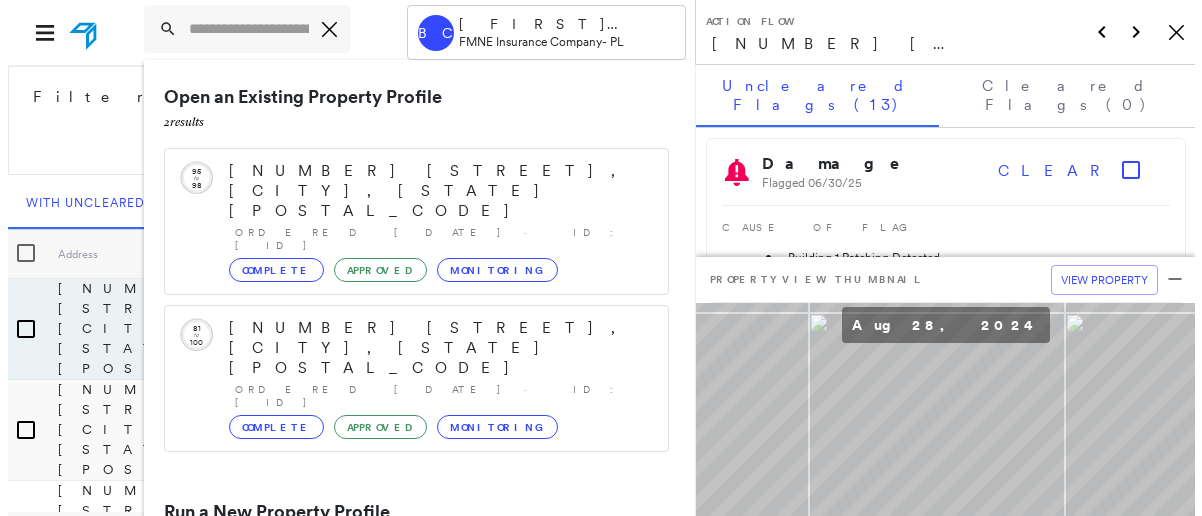 scroll, scrollTop: 0, scrollLeft: 0, axis: both 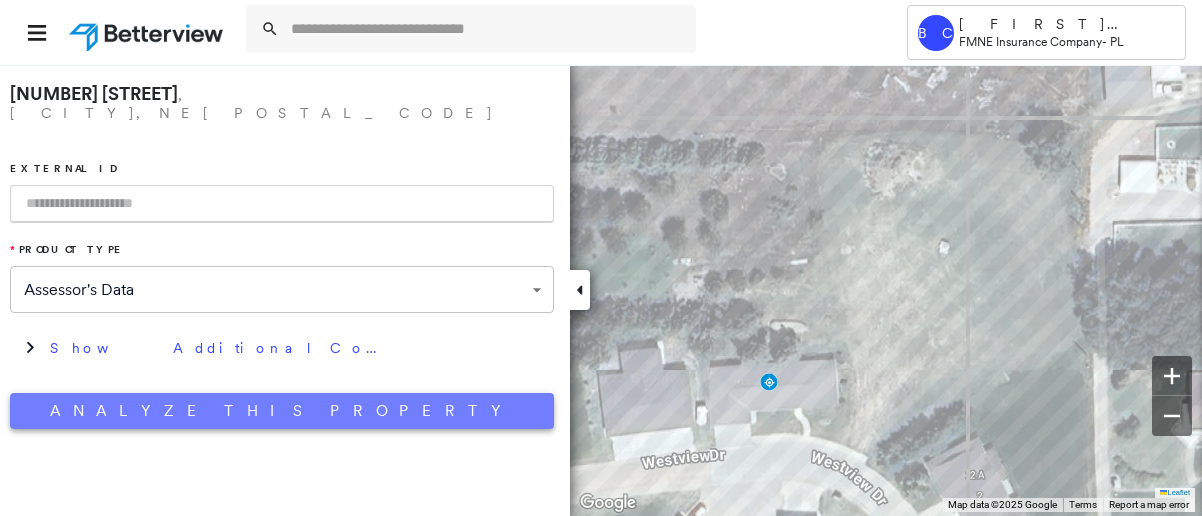 click on "Analyze This Property" at bounding box center (282, 411) 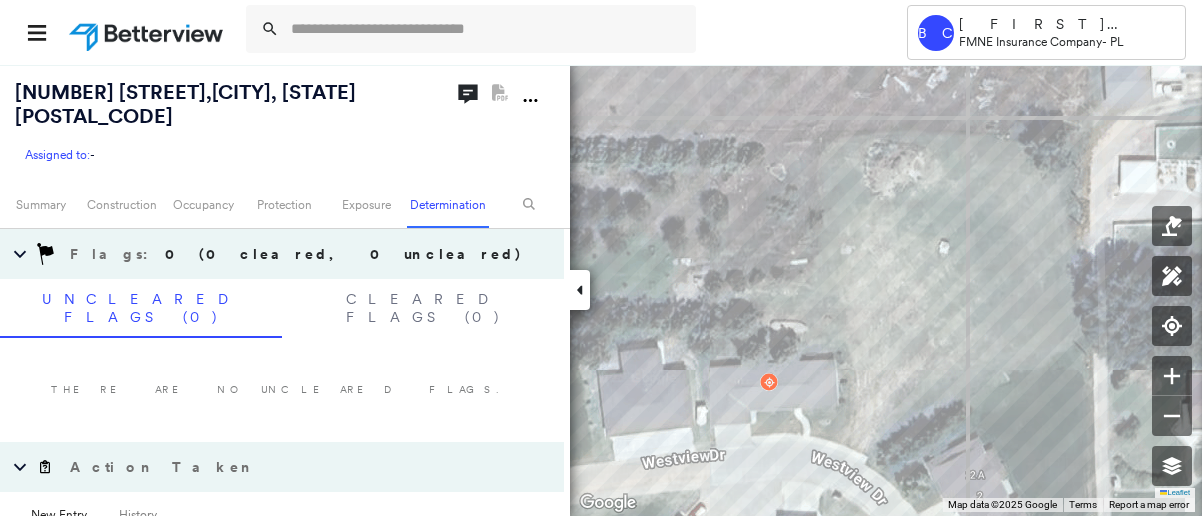 scroll, scrollTop: 0, scrollLeft: 0, axis: both 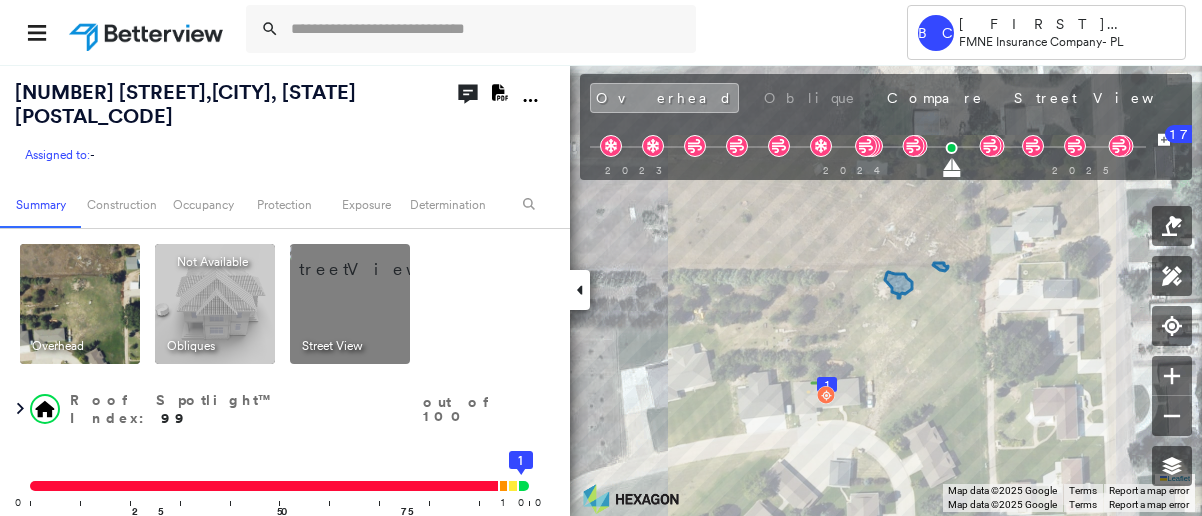 click on "Assigned to:  -" at bounding box center [215, 155] 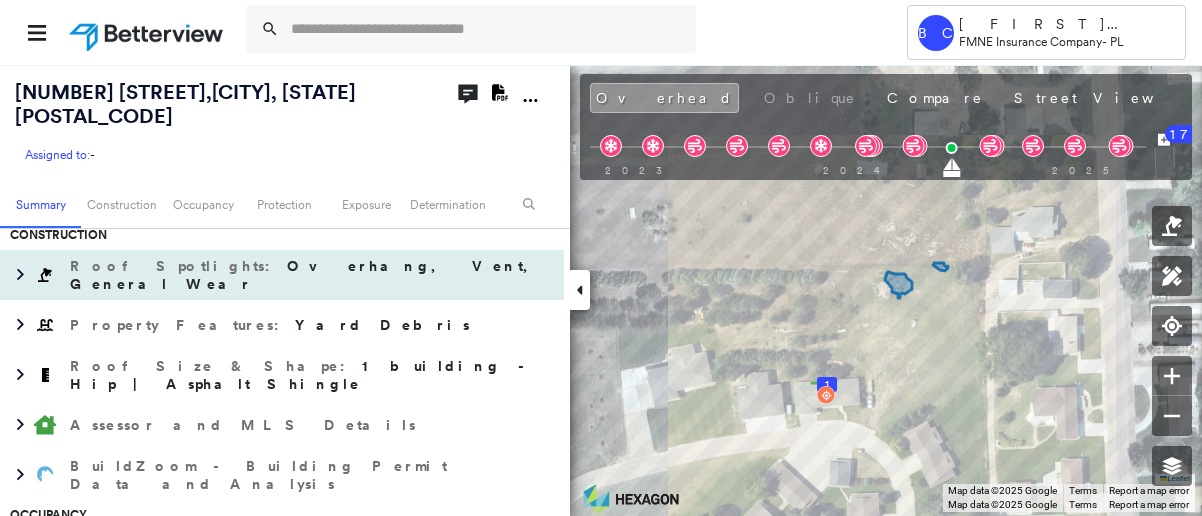 scroll, scrollTop: 500, scrollLeft: 0, axis: vertical 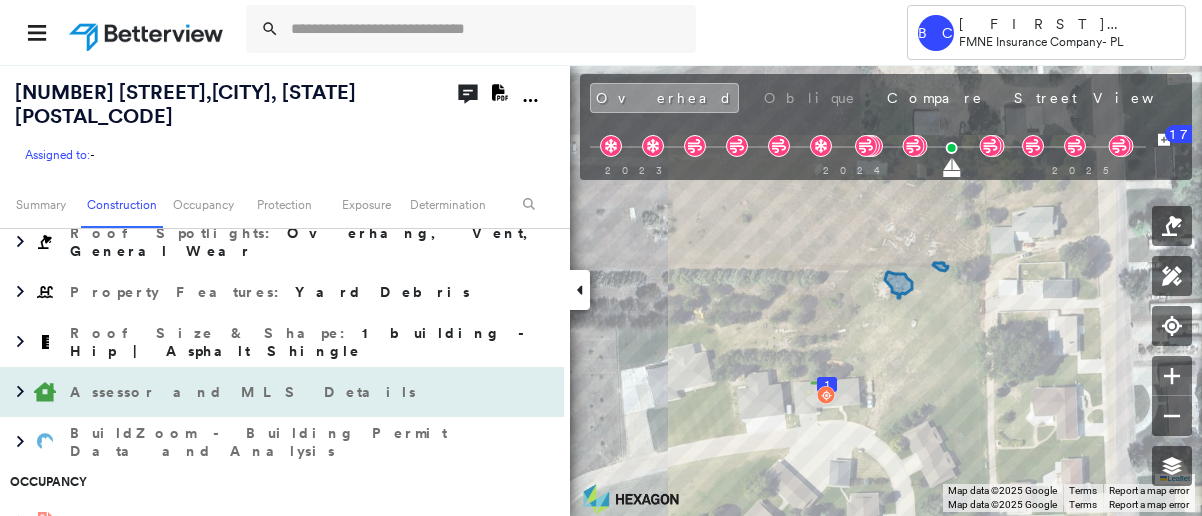 click on "Assessor and MLS Details" at bounding box center [262, 392] 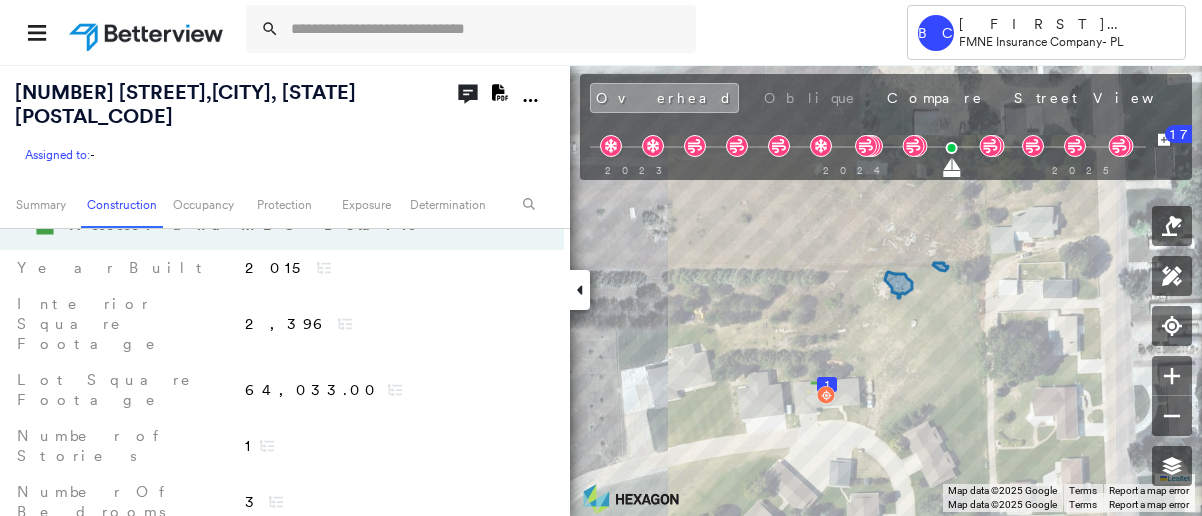 scroll, scrollTop: 700, scrollLeft: 0, axis: vertical 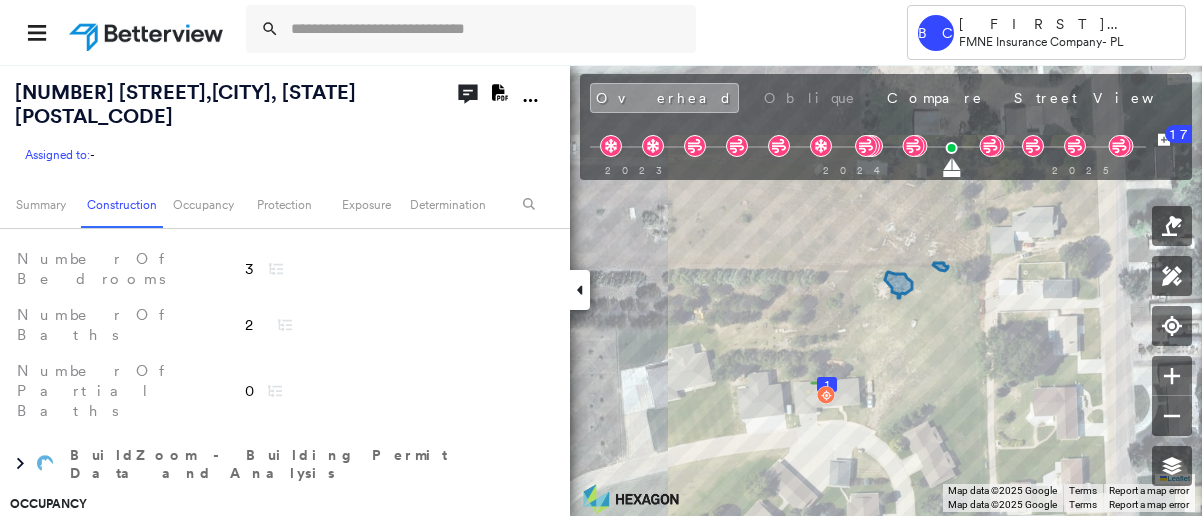 click on "Ownership" at bounding box center (262, 544) 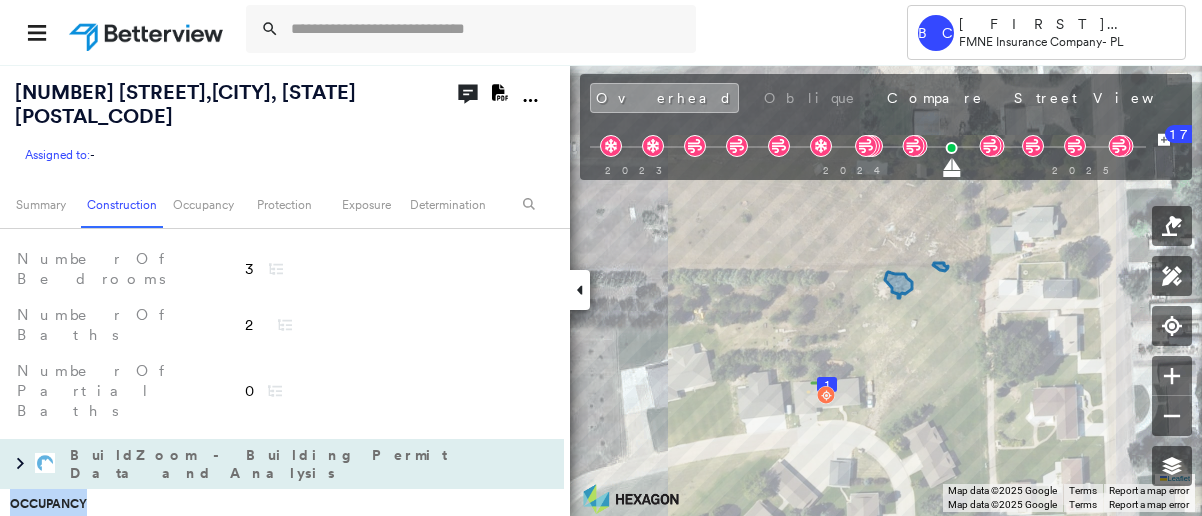 click on "Overhead Obliques Not Available ; Street View Roof Spotlight™ Index : 99 out of 100 0 100 25 50 75 1 Building Roof Scores 1 Buildings Policy Information Flags : 4 (0 cleared, 4 uncleared) Construction Roof Spotlights : Overhang, Vent, General Wear Property Features : Yard Debris Roof Size & Shape : 1 building - Hip | Asphalt Shingle Assessor and MLS Details Number Of Partial Baths 0 Number Of Baths 2 Number Of Bedrooms 3 Lot Square Footage 64,033.00 Number of Stories 1 Interior Square Footage 2,396 Year Built 2015 BuildZoom - Building Permit Data and Analysis Occupancy Ownership Last Sale Price N/A Last Sale Date [DATE] Owner Zip [POSTAL_CODE] Owner State [STATE] Owner City [CITY] Owner Address [NUMBER] [STREET] Owner Name [FIRST] [LAST] Place Detail Protection Exposure Fire Path FEMA Risk Index Hail Claim Predictor: Most Risky 1 out of 5 Wind Claim Predictor: Most Risky 1 out of 5 Additional Perils Tree Fall Risk: Present Determination Flags : 4 (0 cleared, 4 uncleared) Uncleared Flags (4)" at bounding box center [282, 708] 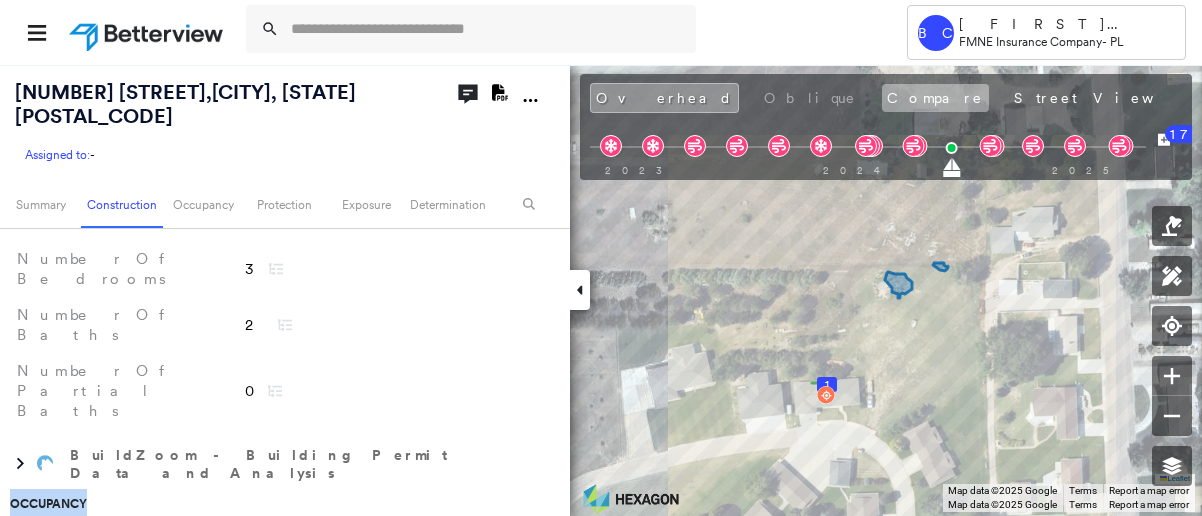 click on "Compare" at bounding box center [935, 98] 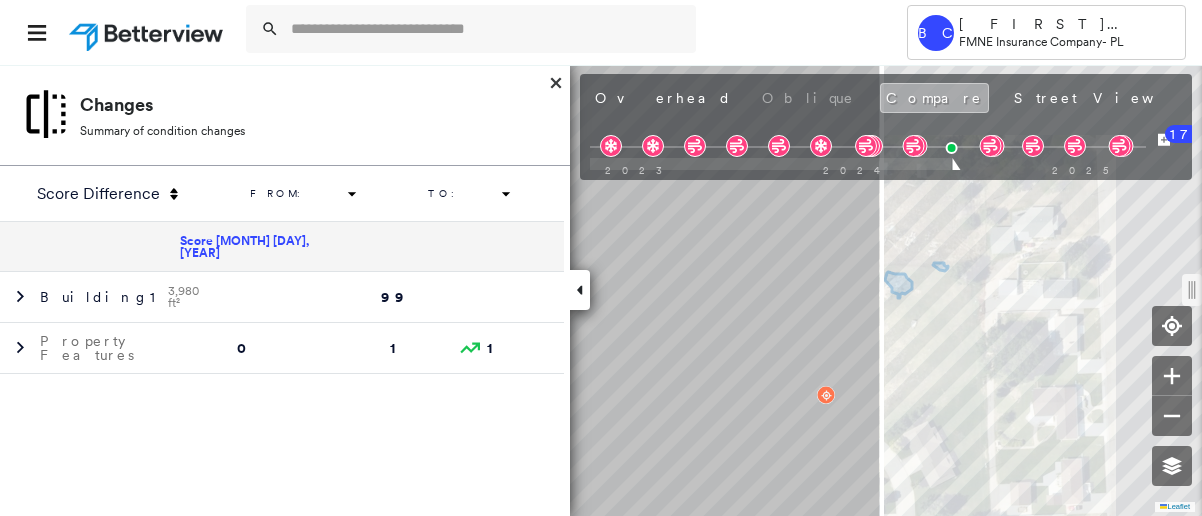 scroll, scrollTop: 950, scrollLeft: 0, axis: vertical 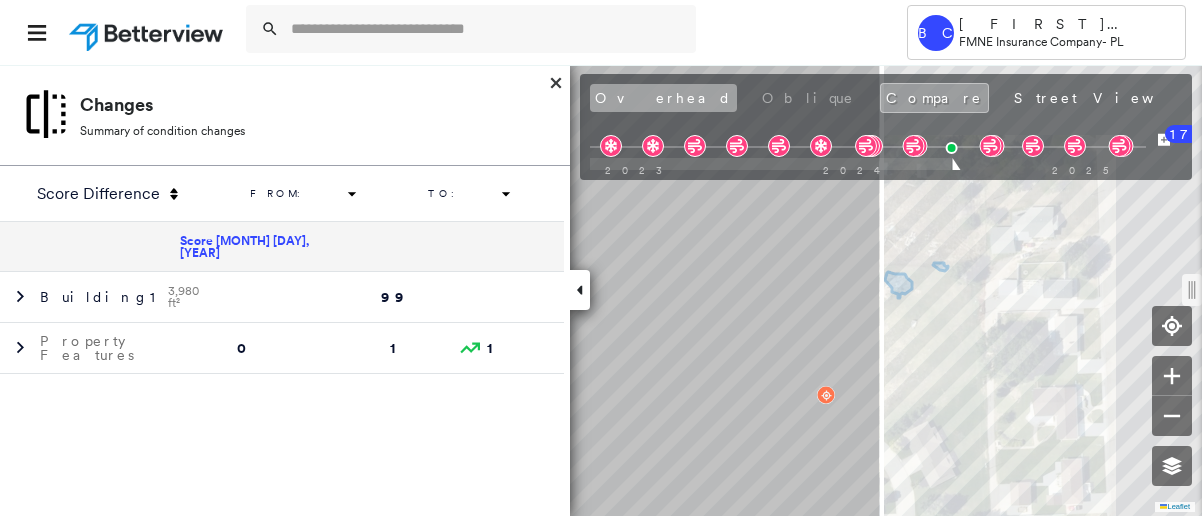click on "Overhead" at bounding box center (663, 98) 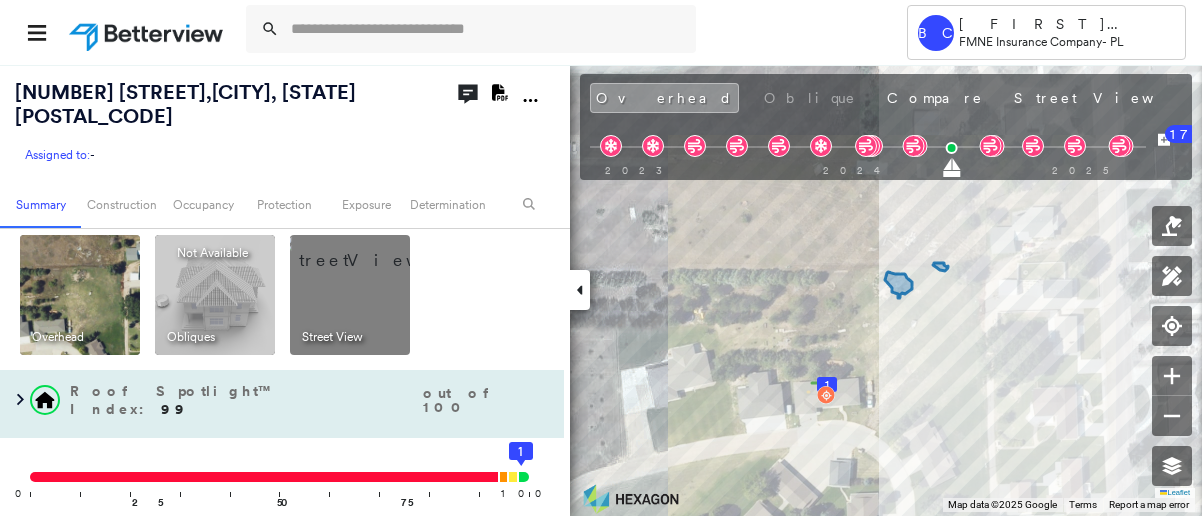 scroll, scrollTop: 0, scrollLeft: 0, axis: both 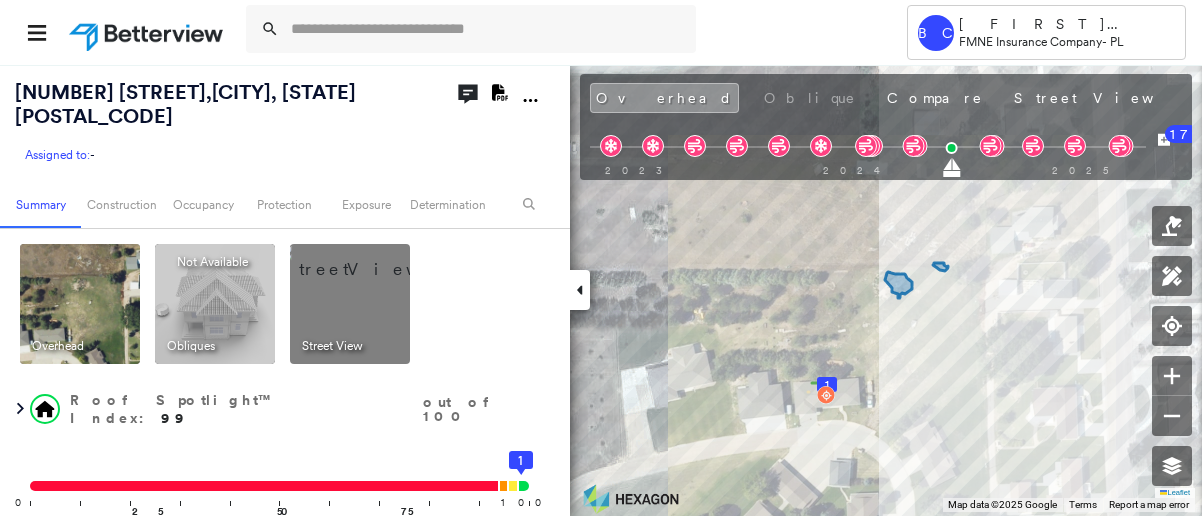 click at bounding box center [374, 259] 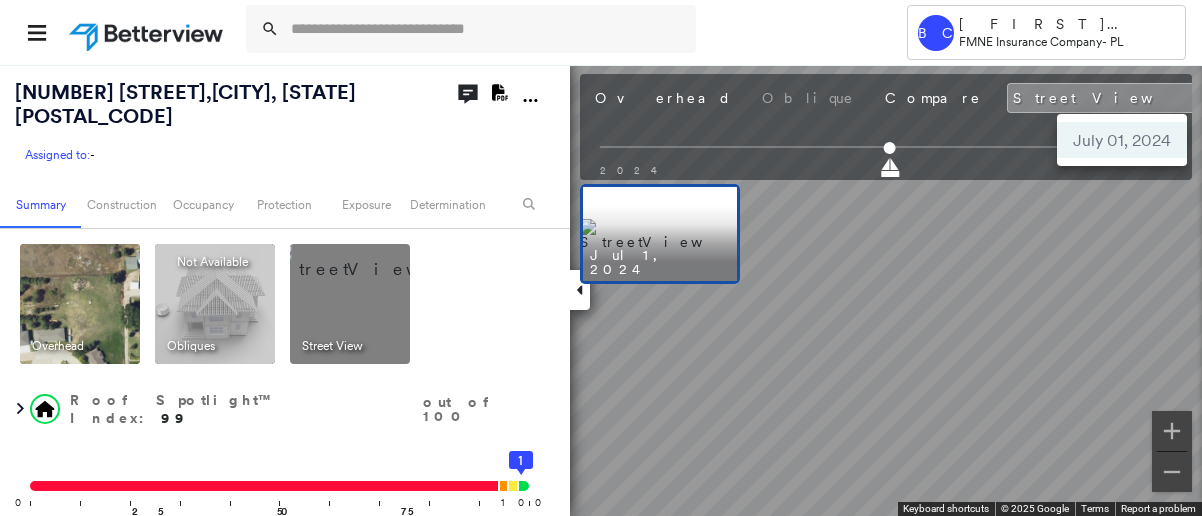 click on "Tower BC [LAST] [LAST] [COMPANY] - PL [NUMBER] [STREET] , [CITY], [STATE] [POSTAL_CODE] Assigned to: - Assigned to: - Assigned to: - Open Comments Download PDF Report Summary Construction Occupancy Protection Exposure Determination Overhead Obliques Not Available ; Street View Roof Spotlight™ Index : 99 out of 100 0 100 25 50 75 1 Building Roof Scores 1 Buildings Policy Information Flags : 4 (0 cleared, 4 uncleared) Construction Roof Spotlights : Overhang, Vent, General Wear Property Features : Yard Debris Roof Size & Shape : 1 building - Hip | Asphalt Shingle Assessor and MLS Details Number Of Partial Baths 0 Number Of Baths 2 Number Of Bedrooms 3 Lot Square Footage 64,033.00 Number of Stories 1 Interior Square Footage 2,396 Year Built 2015 BuildZoom - Building Permit Data and Analysis Occupancy Ownership Last Sale Price N/A Last Sale Date [DATE] Owner Zip [POSTAL_CODE] Owner State [STATE] Owner City [CITY] Owner Address [NUMBER] [STREET] Owner Name [FIRST] [LAST] Place Detail Protection Exposure 1" at bounding box center (601, 258) 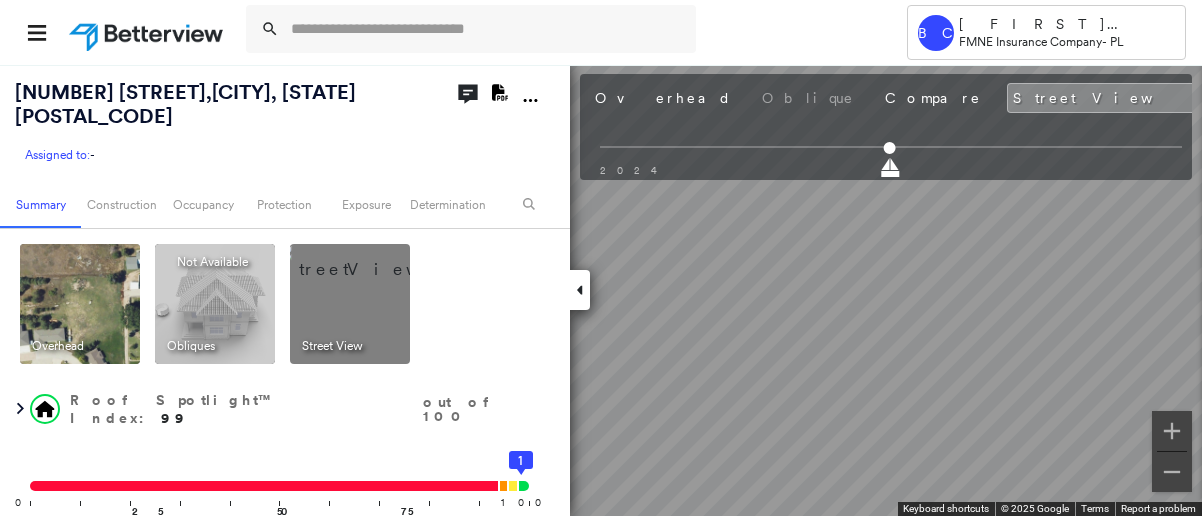 click 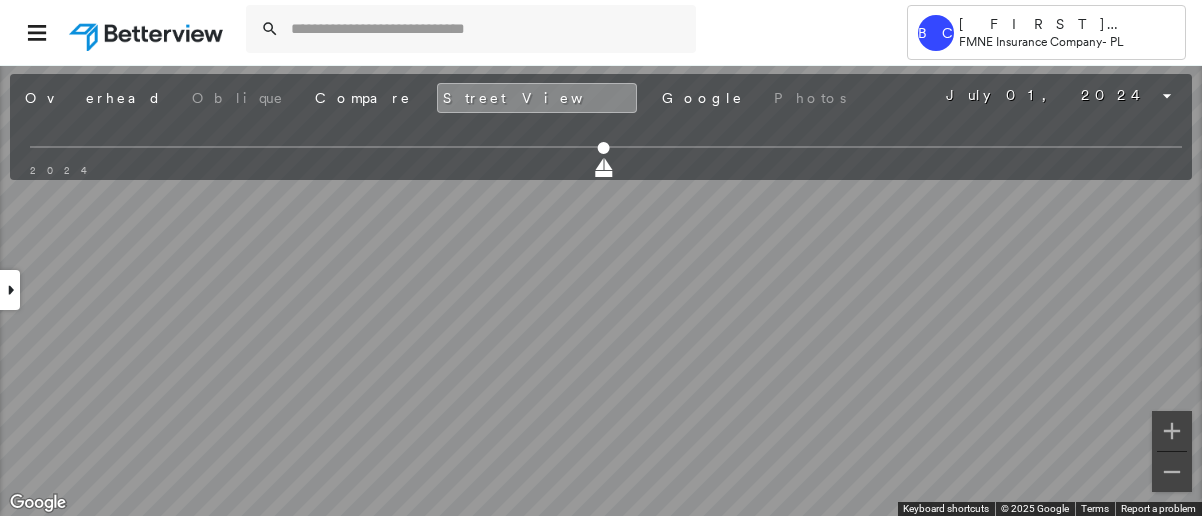 click at bounding box center (10, 290) 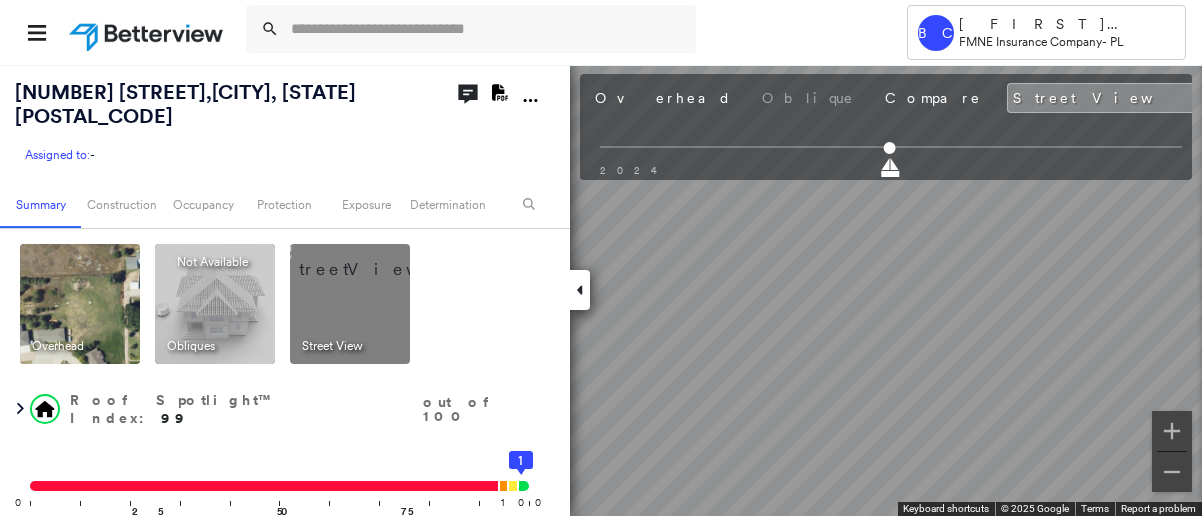click 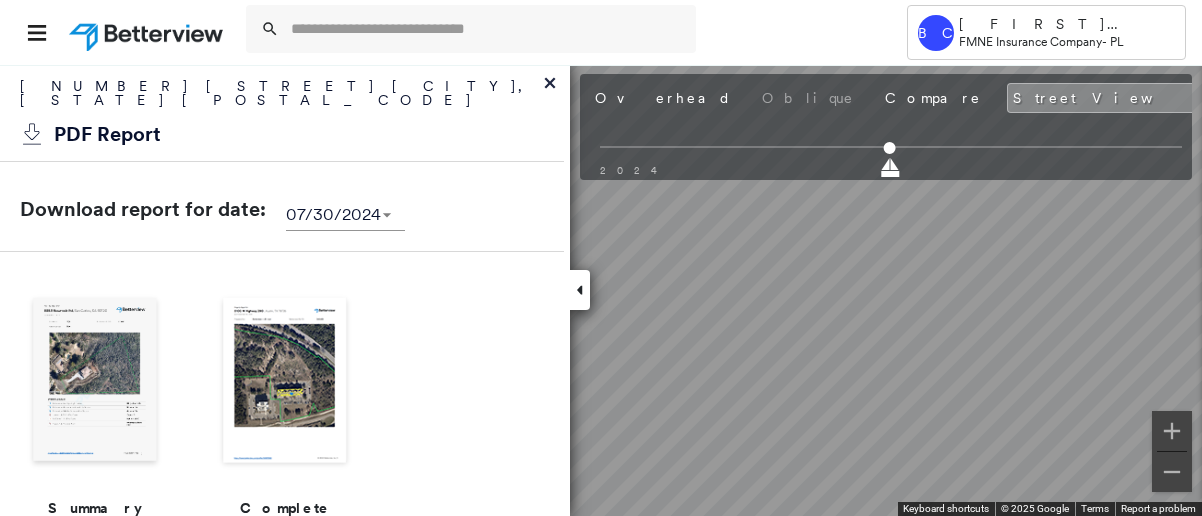 click at bounding box center (95, 382) 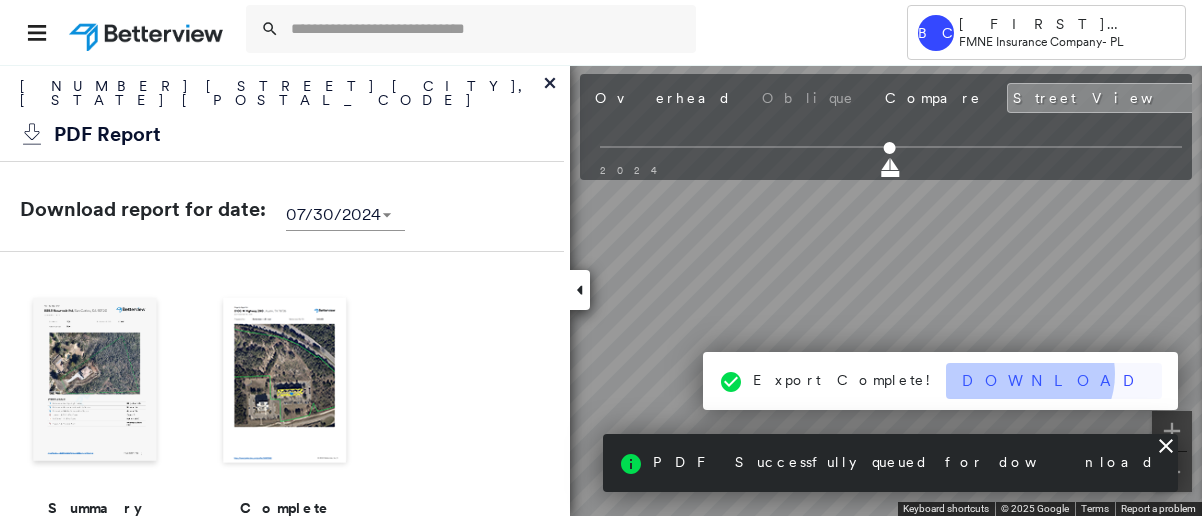 click on "Download" at bounding box center (1054, 381) 